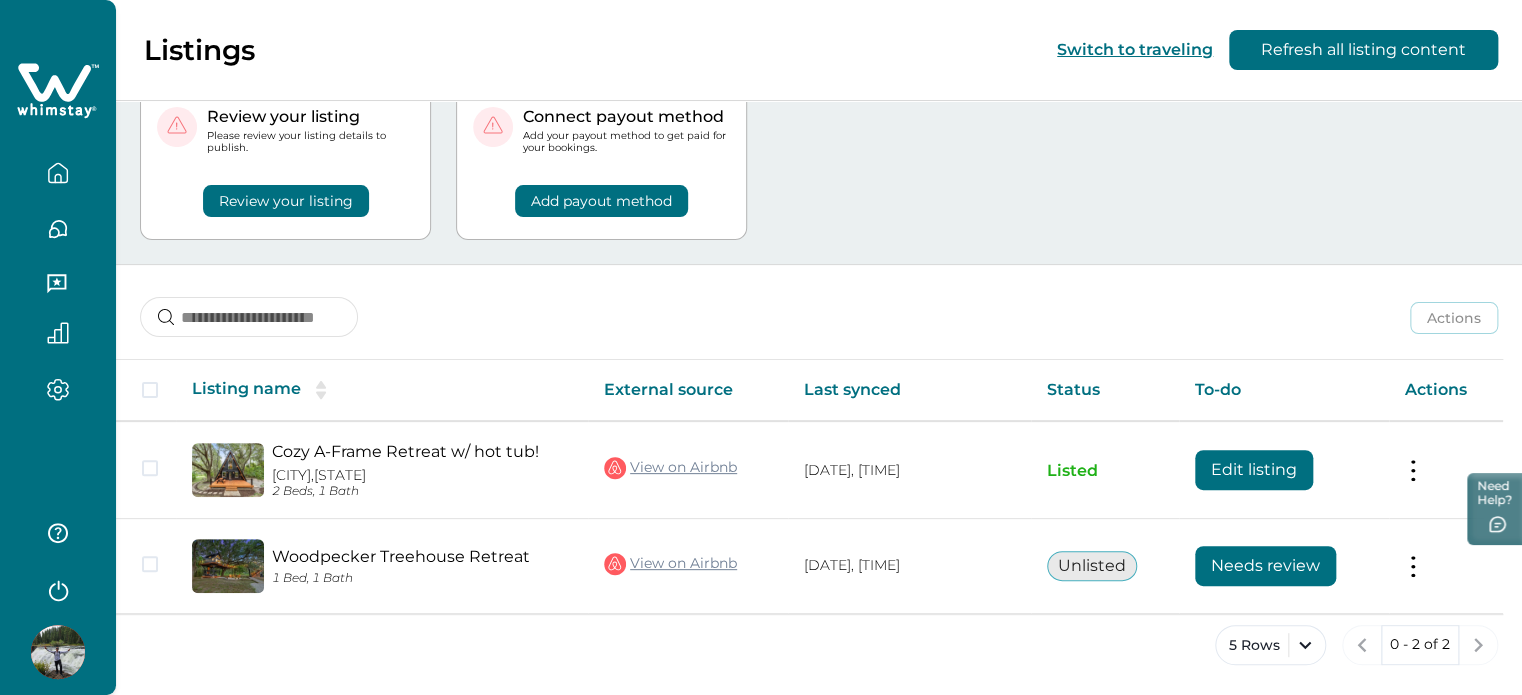 scroll, scrollTop: 0, scrollLeft: 0, axis: both 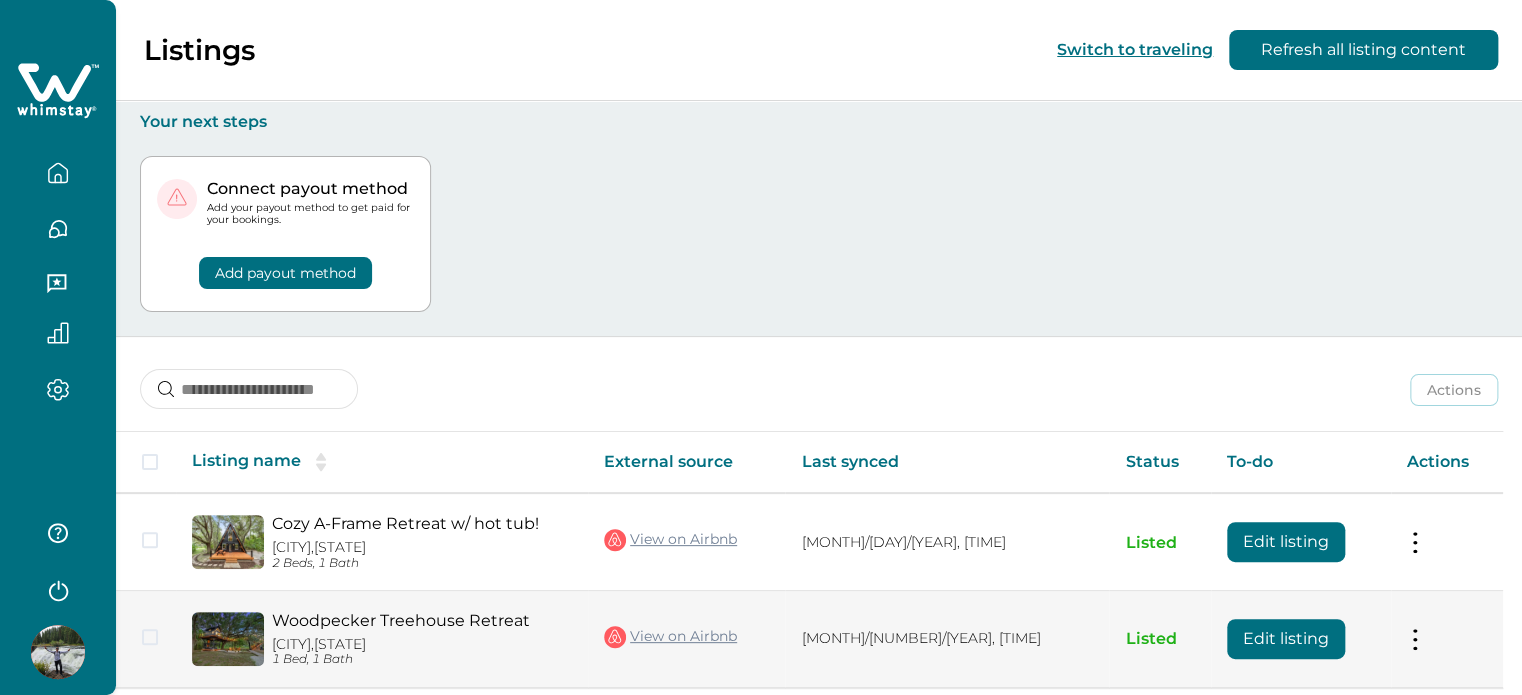 click at bounding box center (1415, 638) 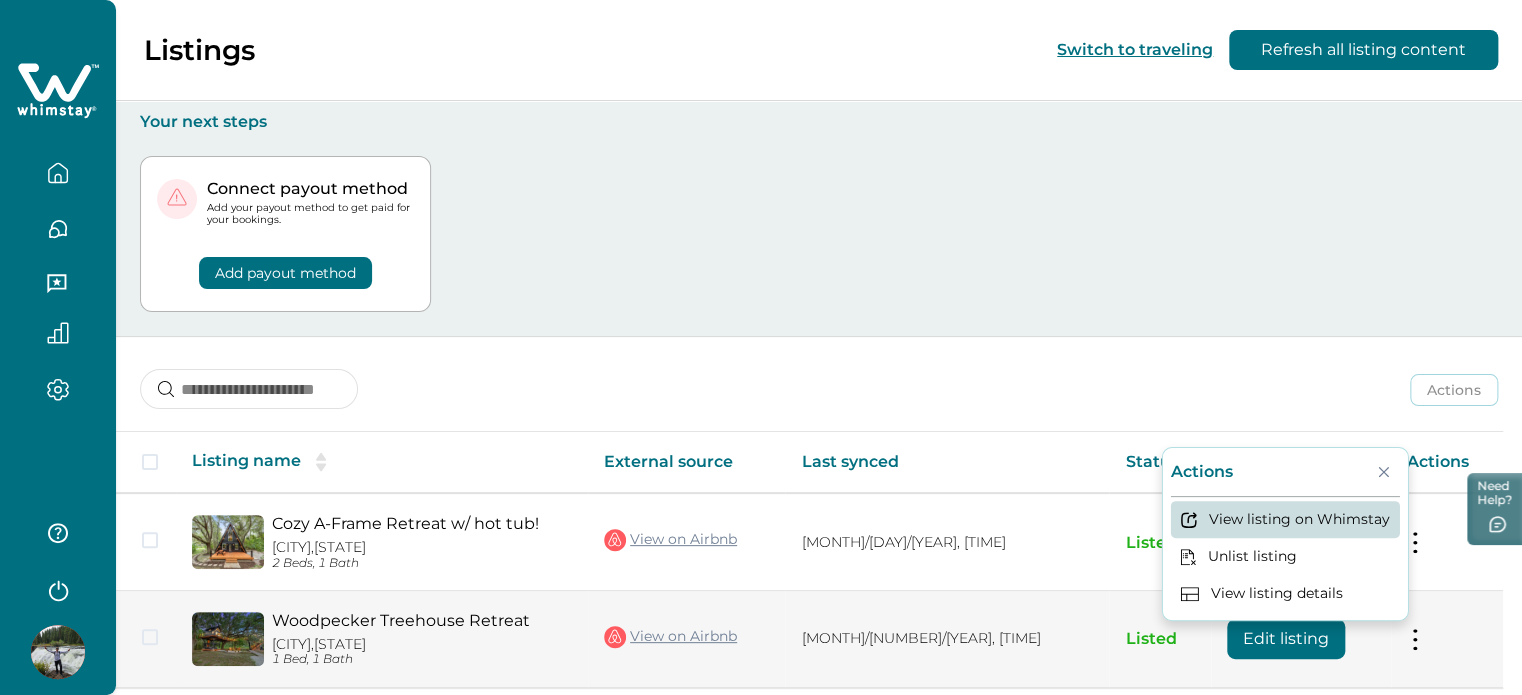 click on "View listing on Whimstay" at bounding box center [1285, 519] 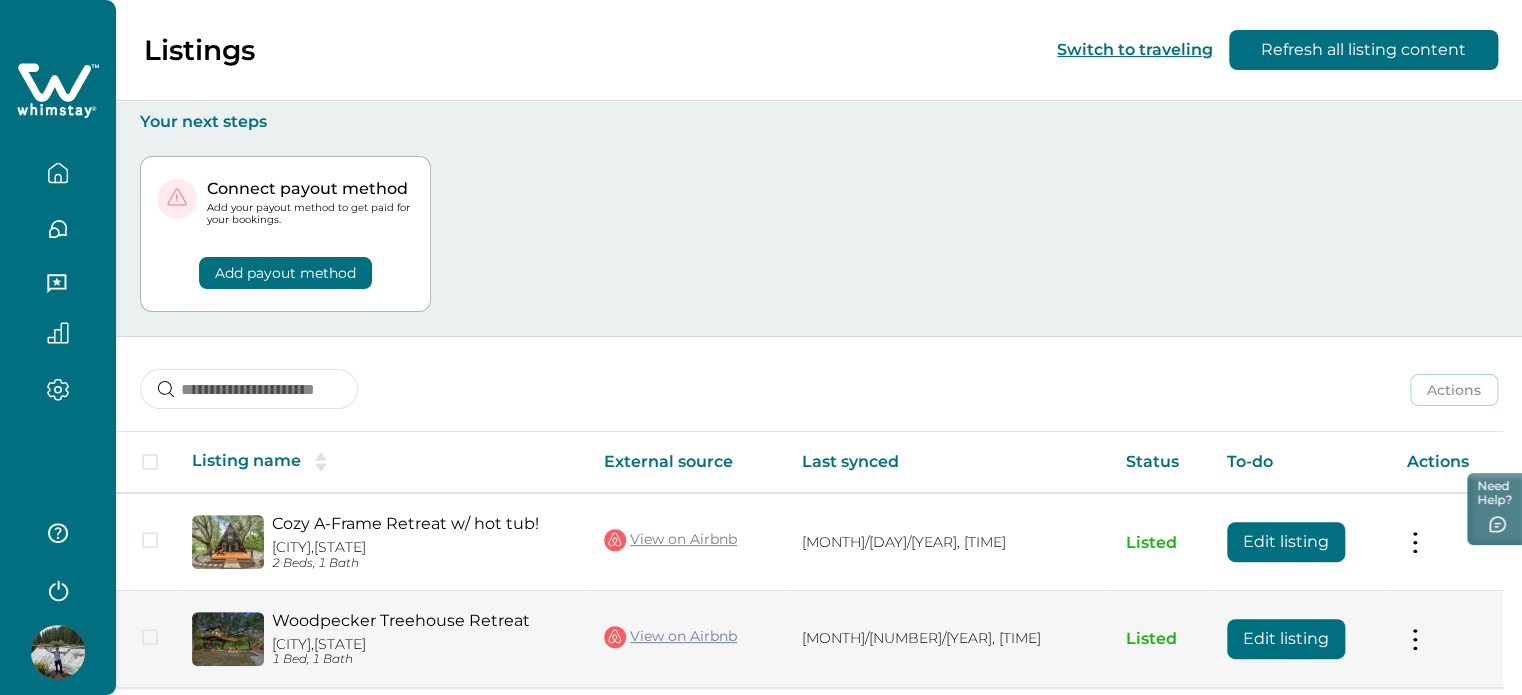 click on "View on Airbnb" at bounding box center [670, 637] 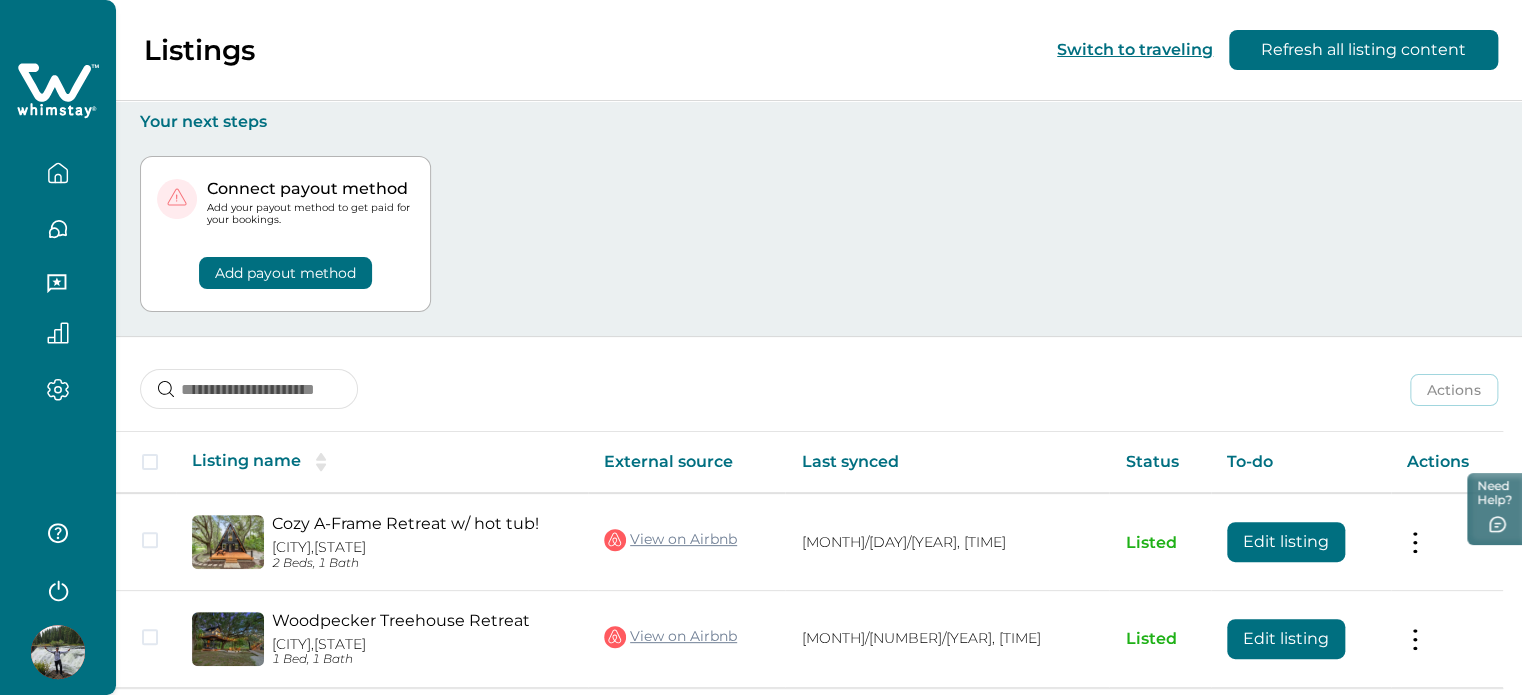 scroll, scrollTop: 73, scrollLeft: 0, axis: vertical 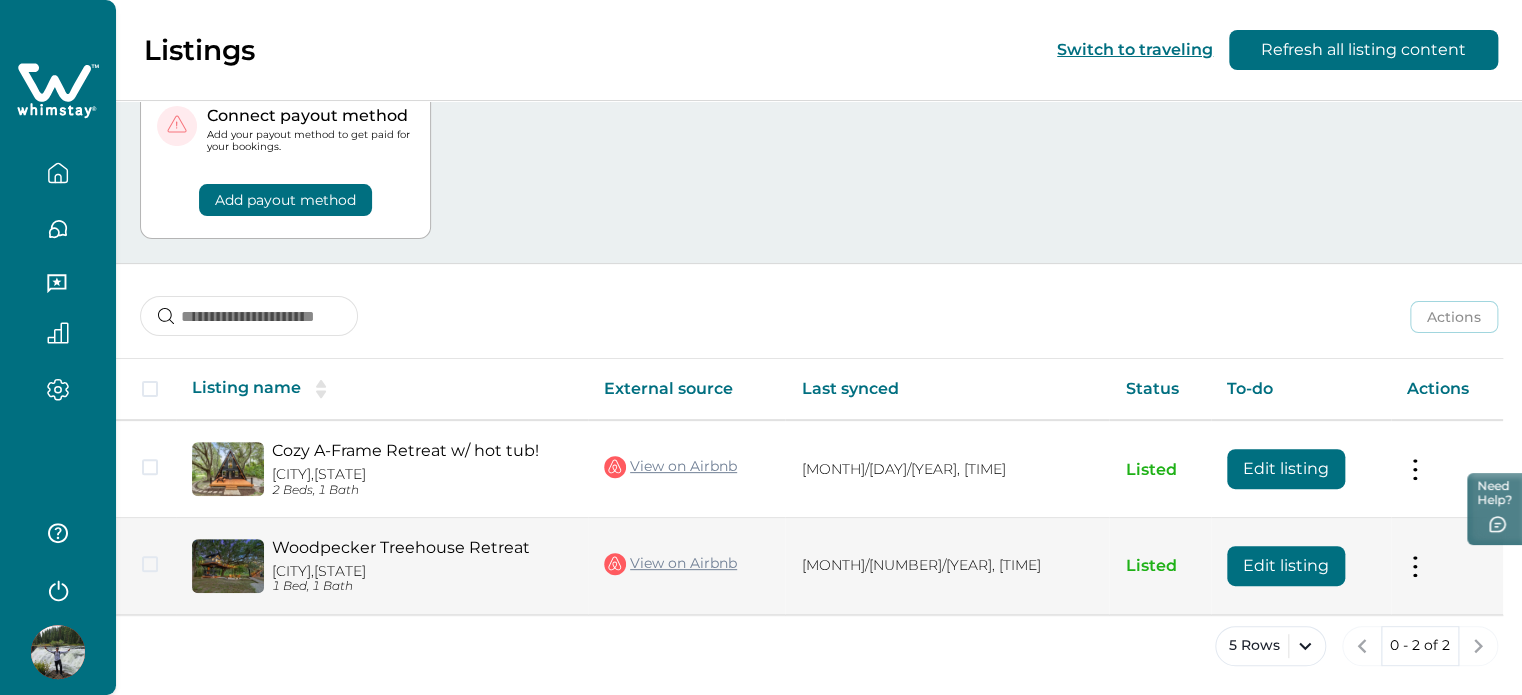click on "Edit listing" at bounding box center (1286, 469) 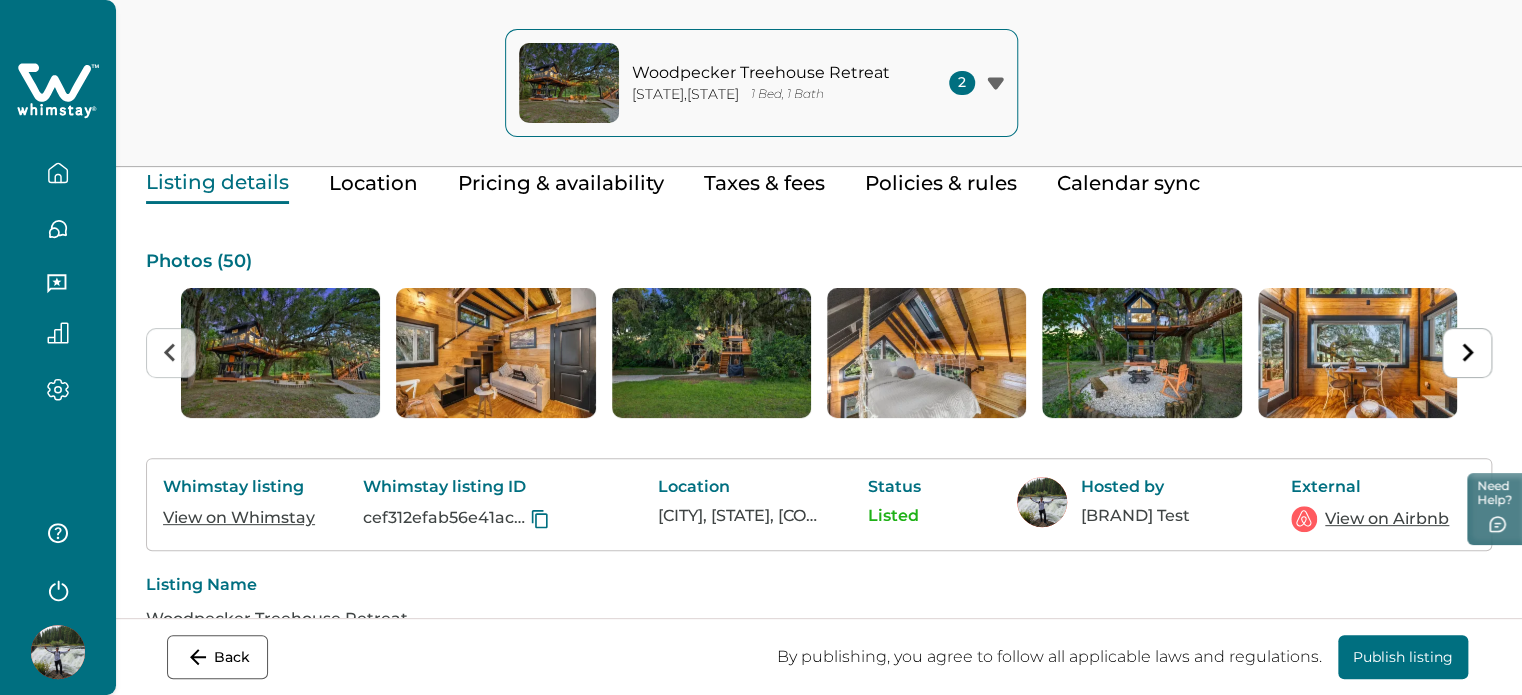 scroll, scrollTop: 86, scrollLeft: 0, axis: vertical 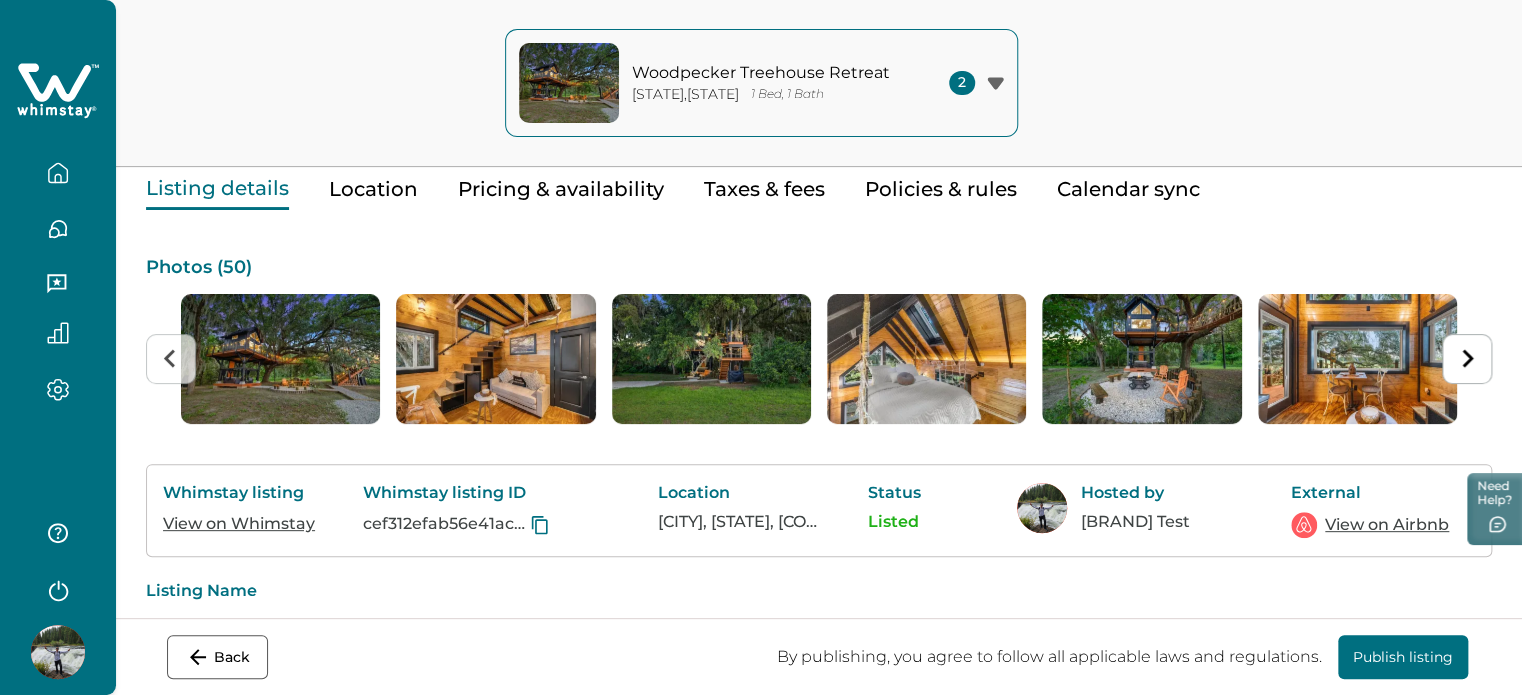 click on "Pricing & availability" at bounding box center (561, 189) 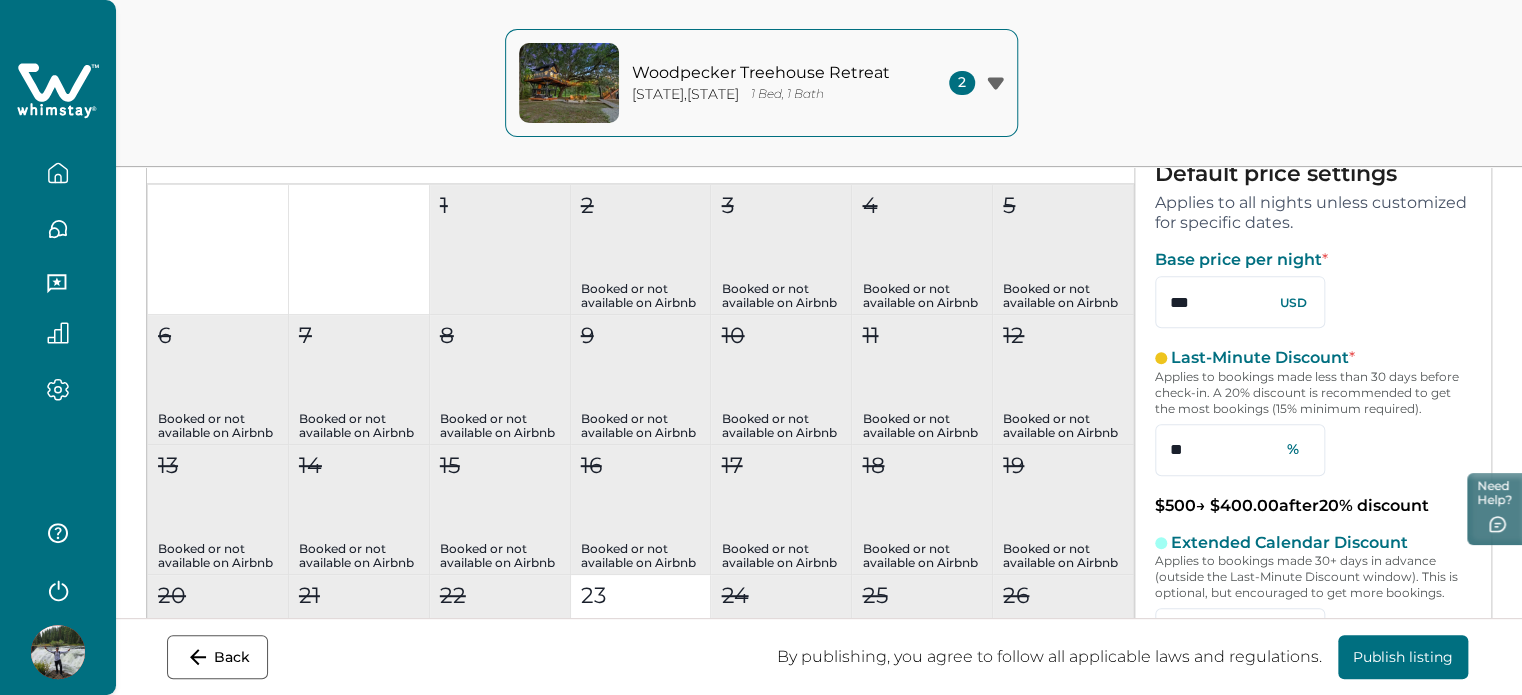 scroll, scrollTop: 279, scrollLeft: 0, axis: vertical 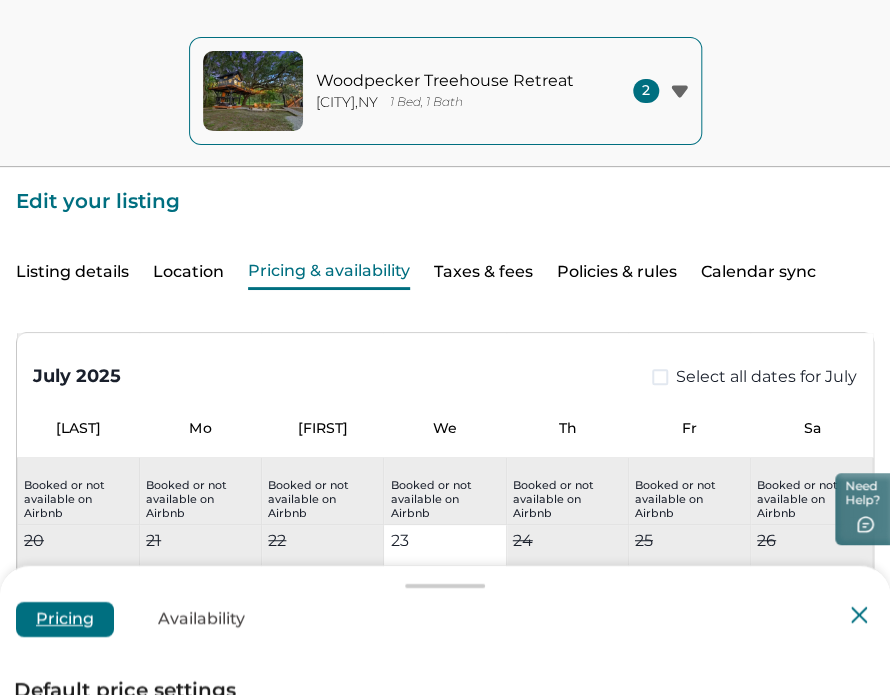 click on "Pricing Availability" at bounding box center [445, 618] 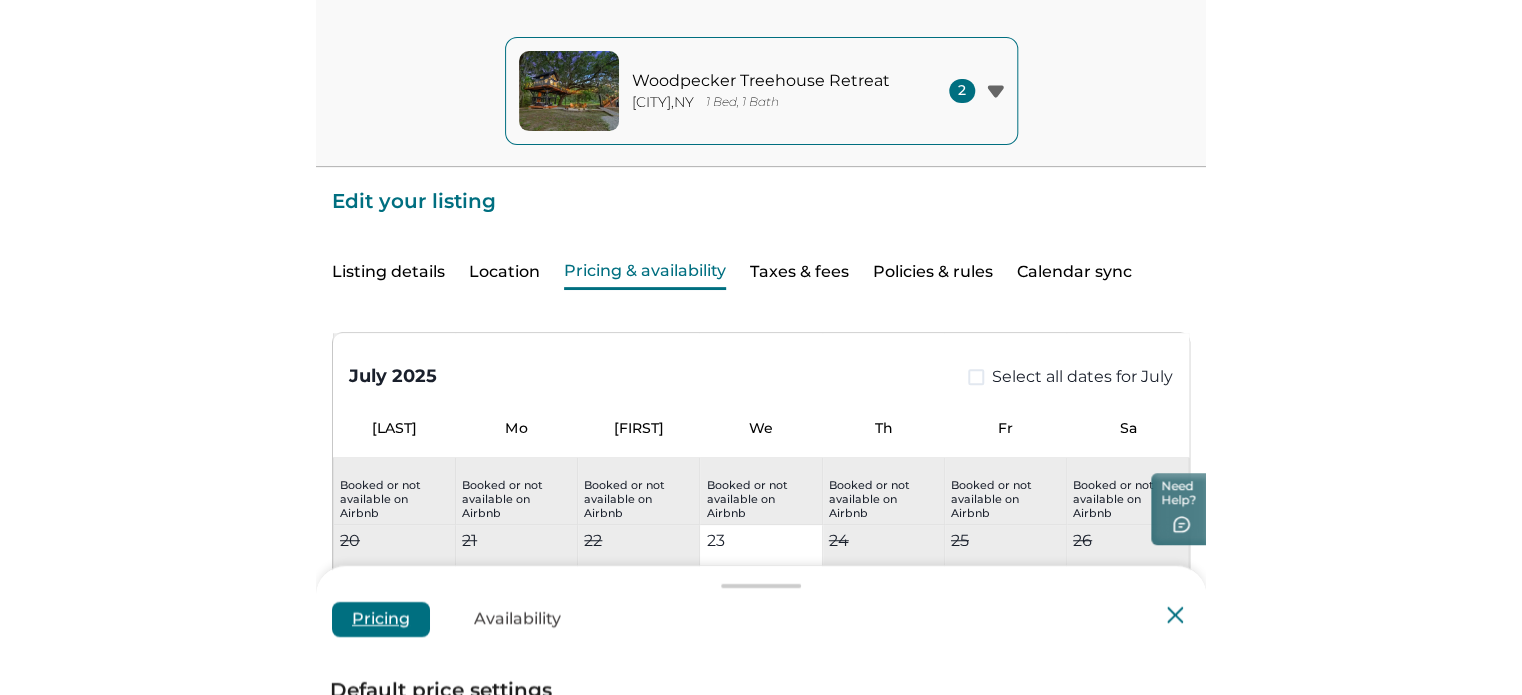 scroll, scrollTop: 20, scrollLeft: 0, axis: vertical 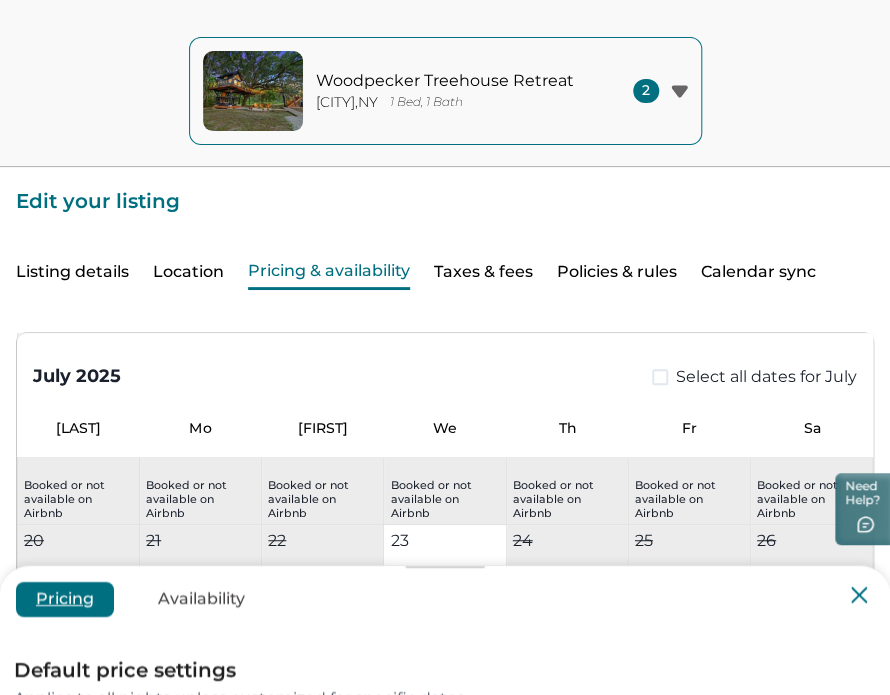 click at bounding box center [859, 595] 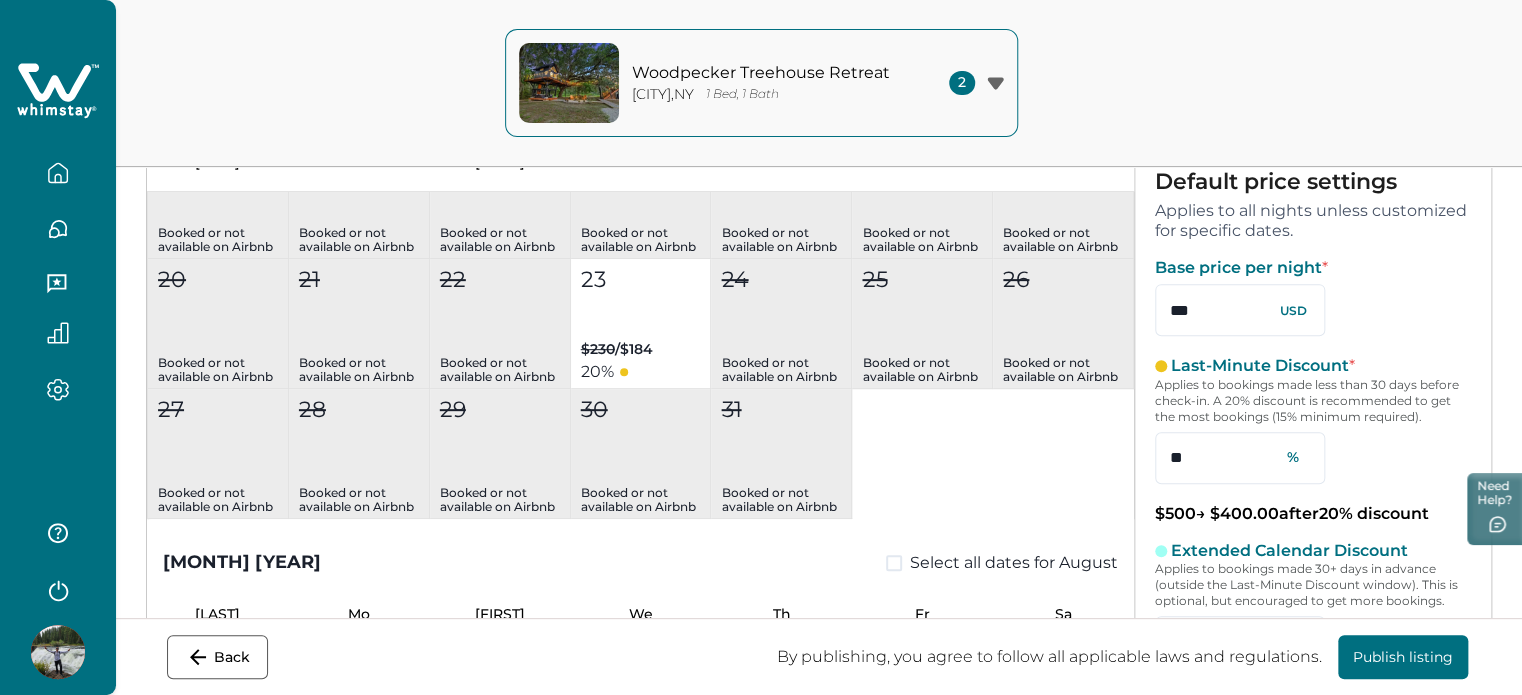 scroll, scrollTop: 272, scrollLeft: 0, axis: vertical 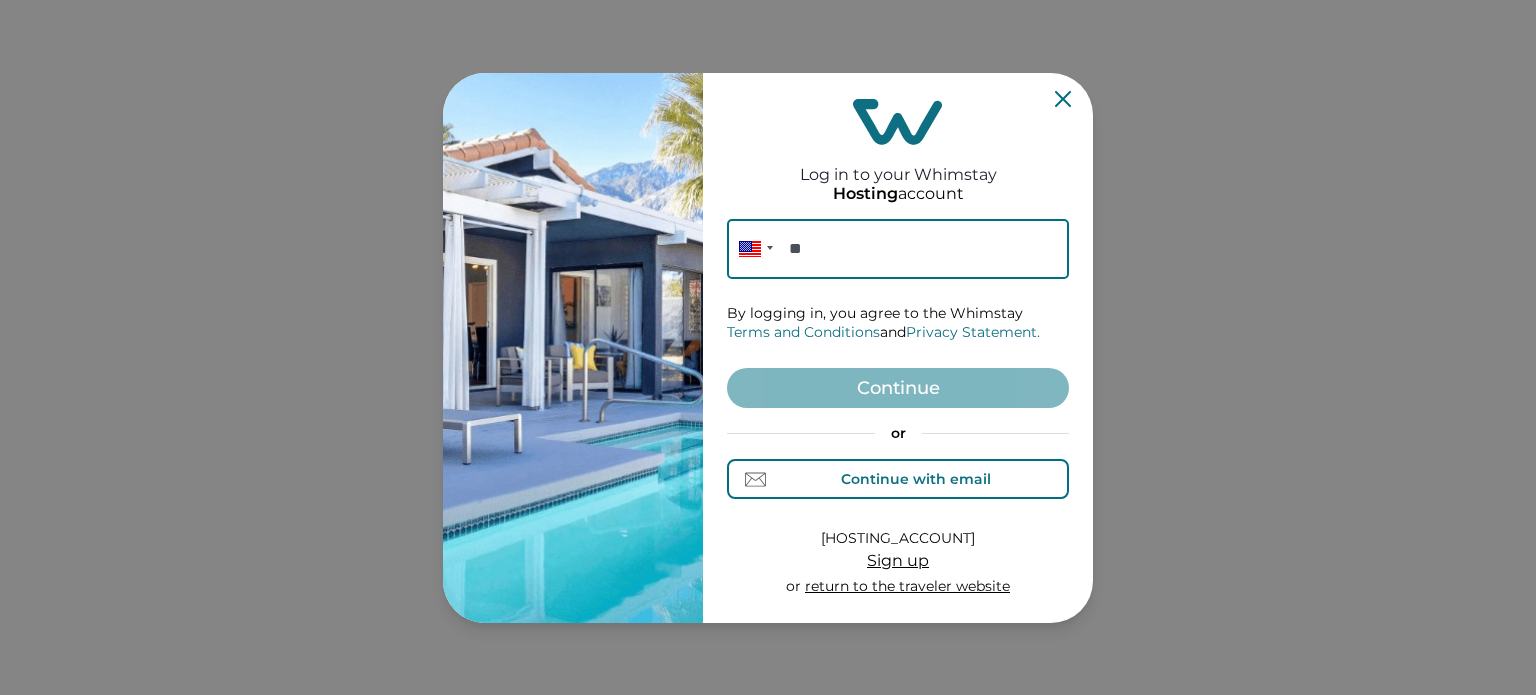 click on "Continue with email" at bounding box center [916, 479] 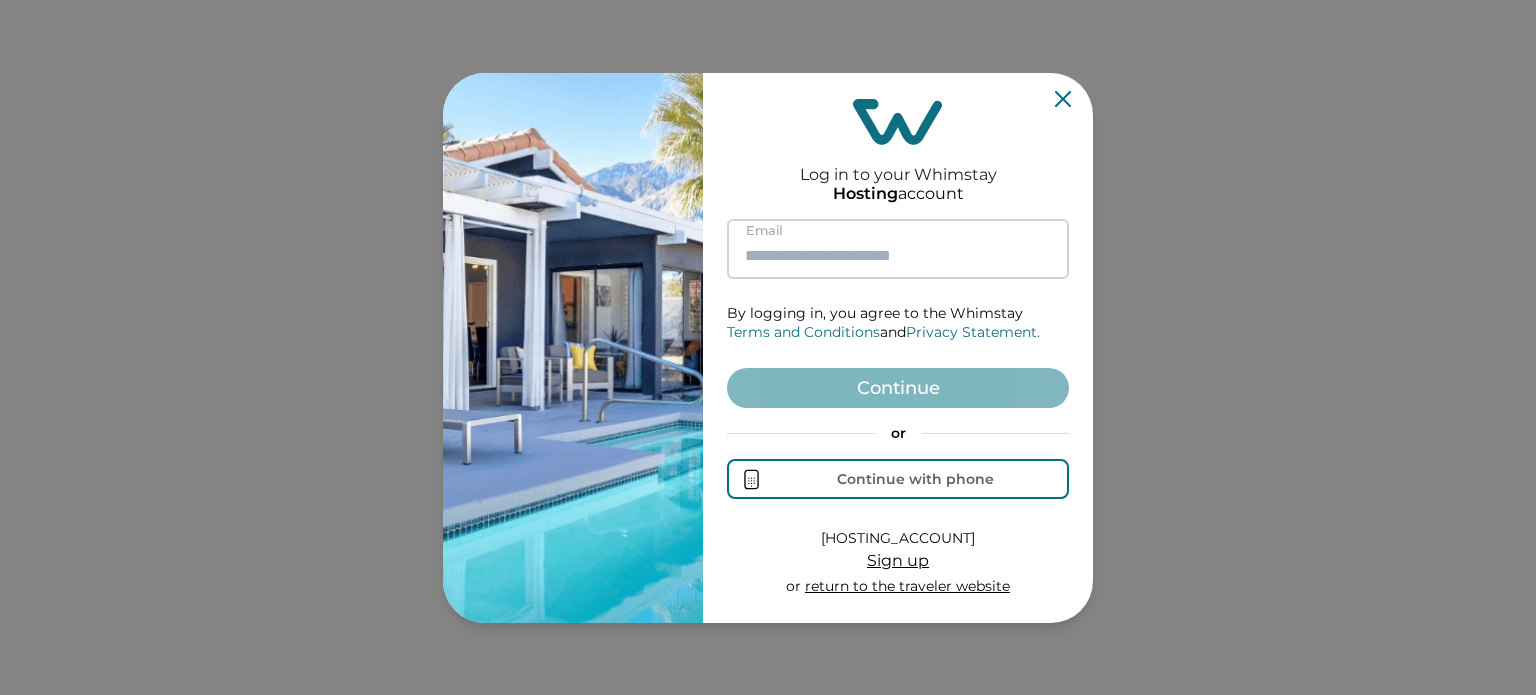 click at bounding box center [898, 249] 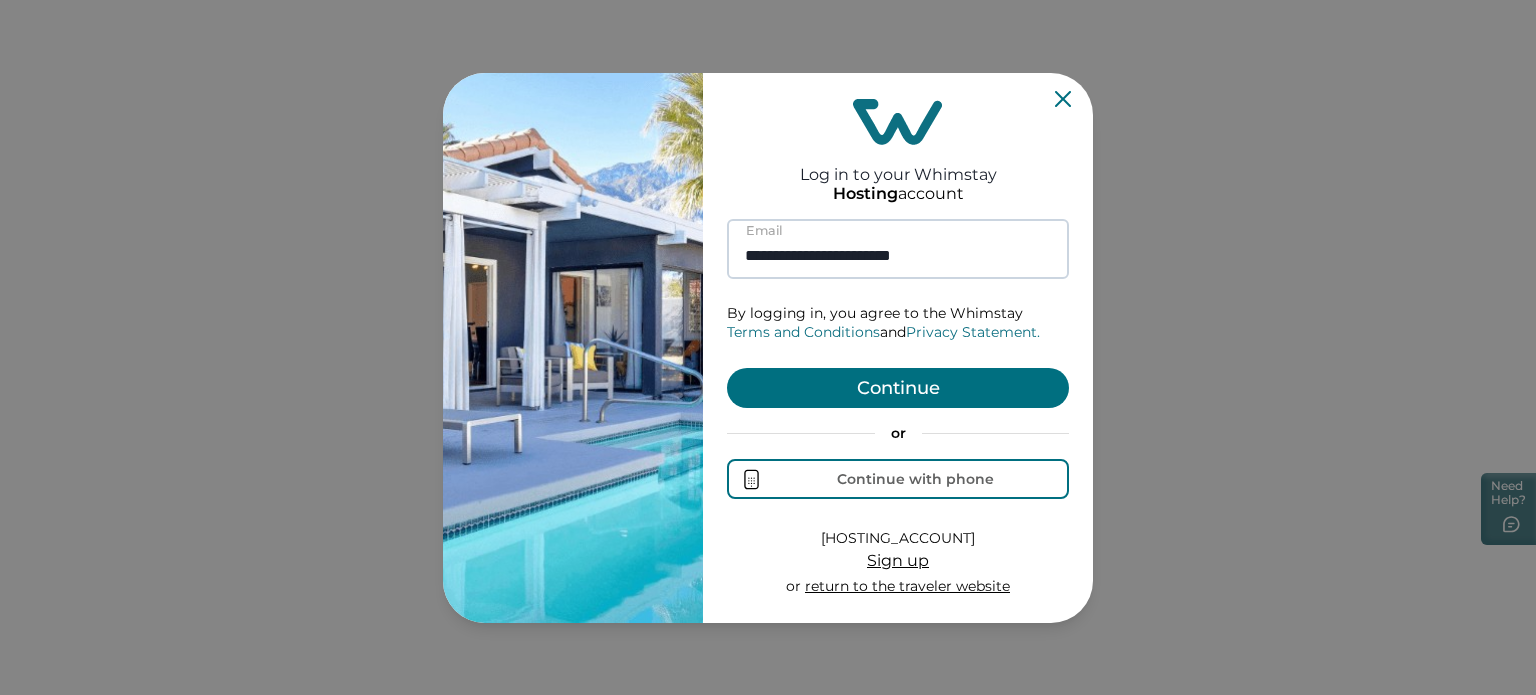 type on "**********" 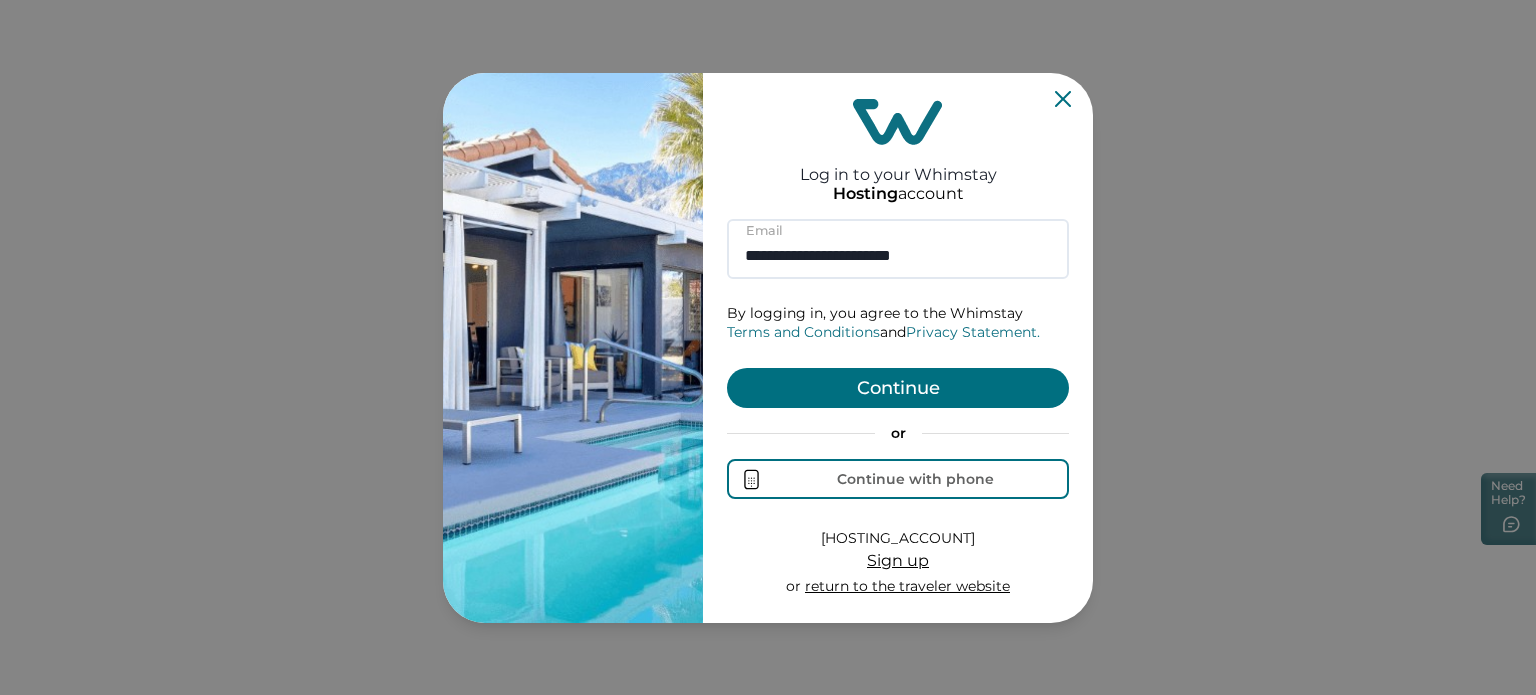 click on "Continue" at bounding box center [898, 388] 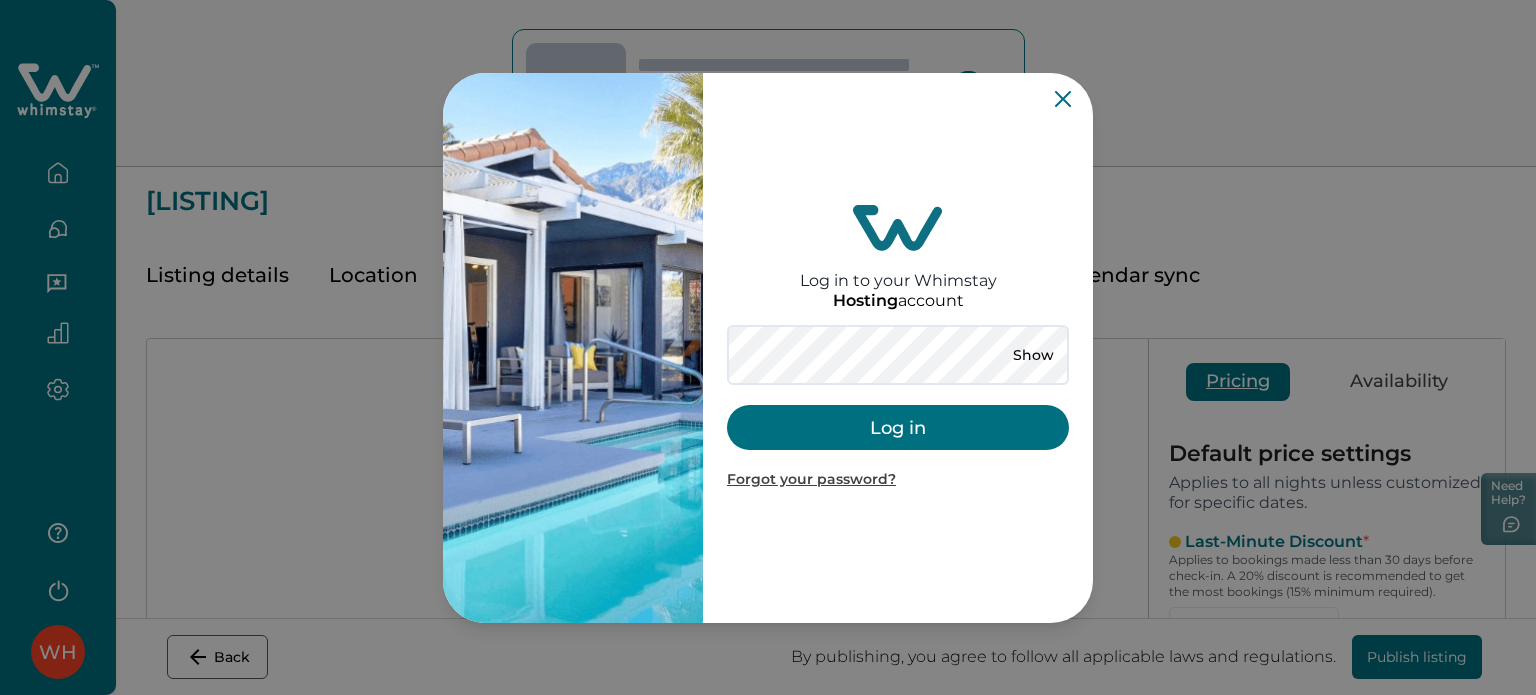 click on "Log in to your Whimstay  Hosting   account Show Log in Forgot your password?" at bounding box center [898, 348] 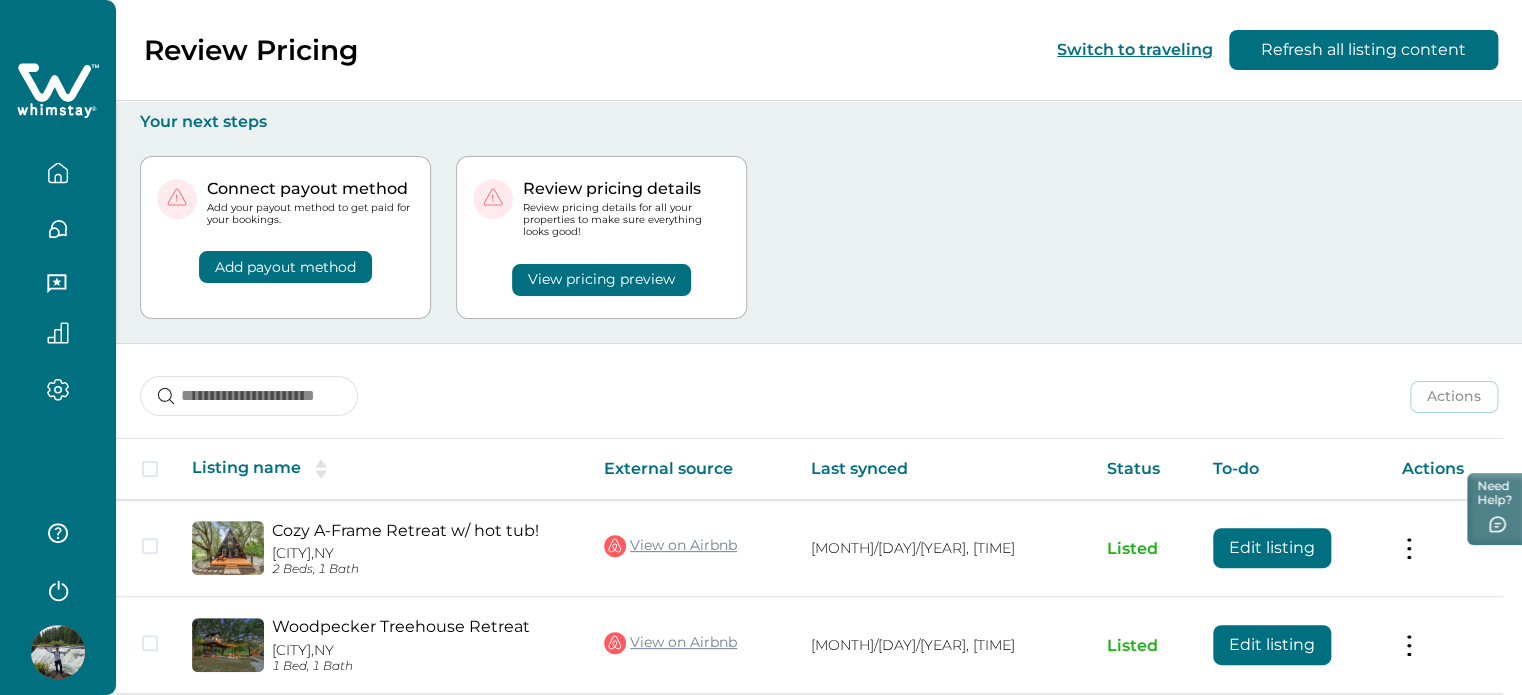 scroll, scrollTop: 80, scrollLeft: 0, axis: vertical 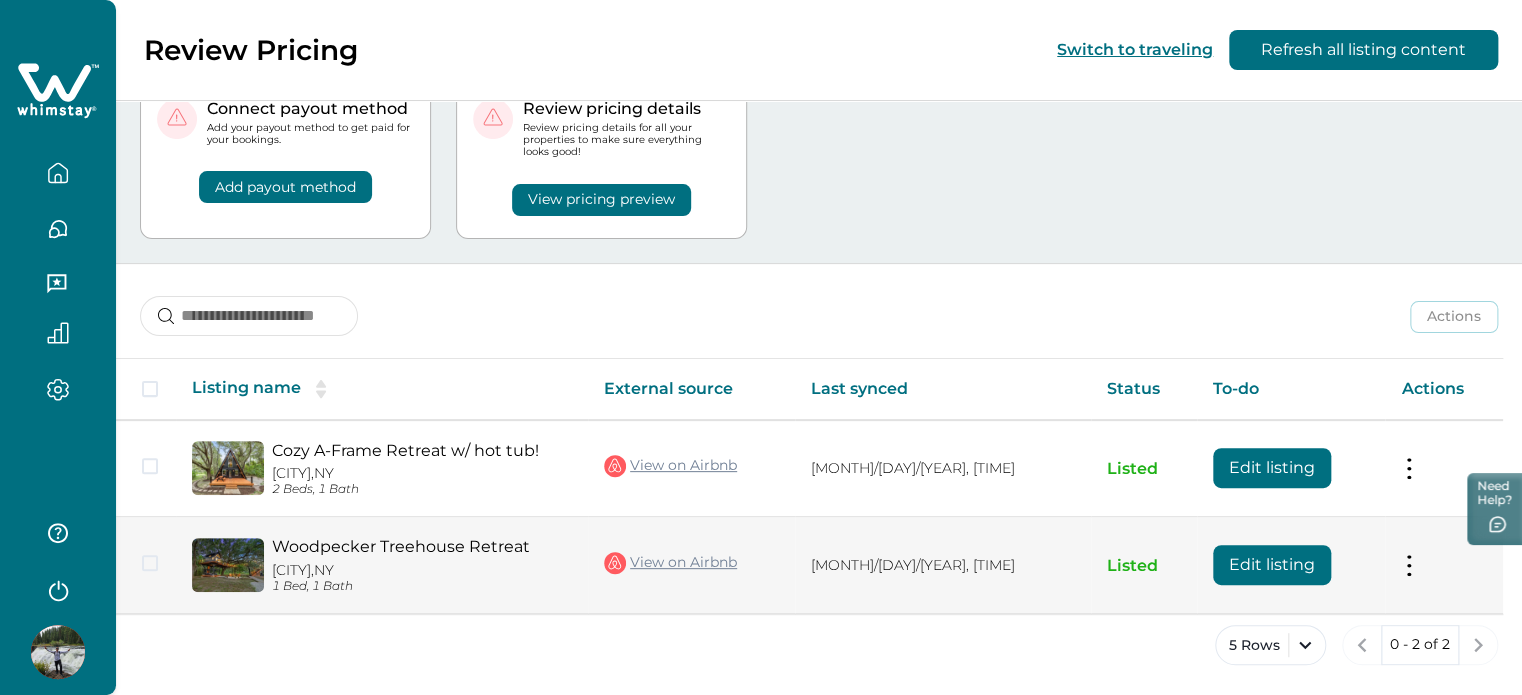 click on "Edit listing" at bounding box center [1272, 468] 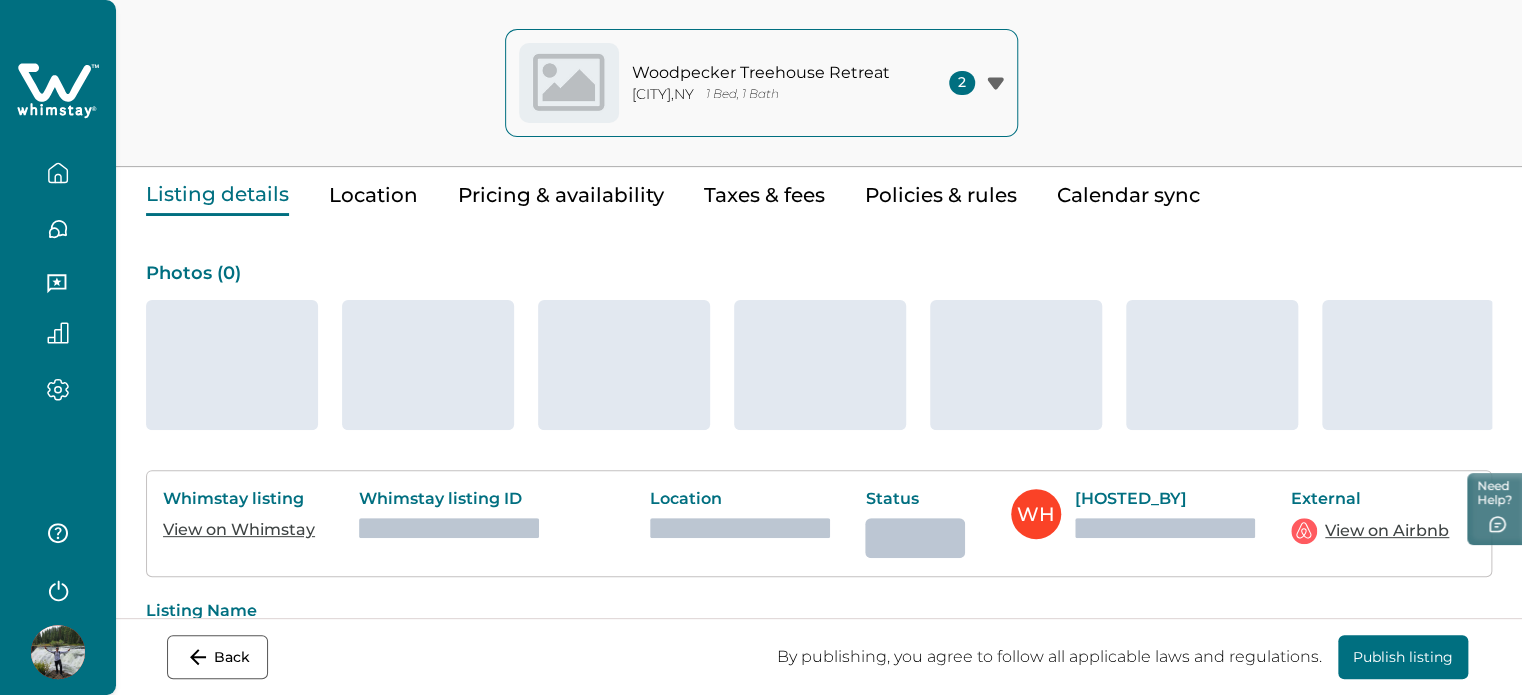 scroll, scrollTop: 0, scrollLeft: 0, axis: both 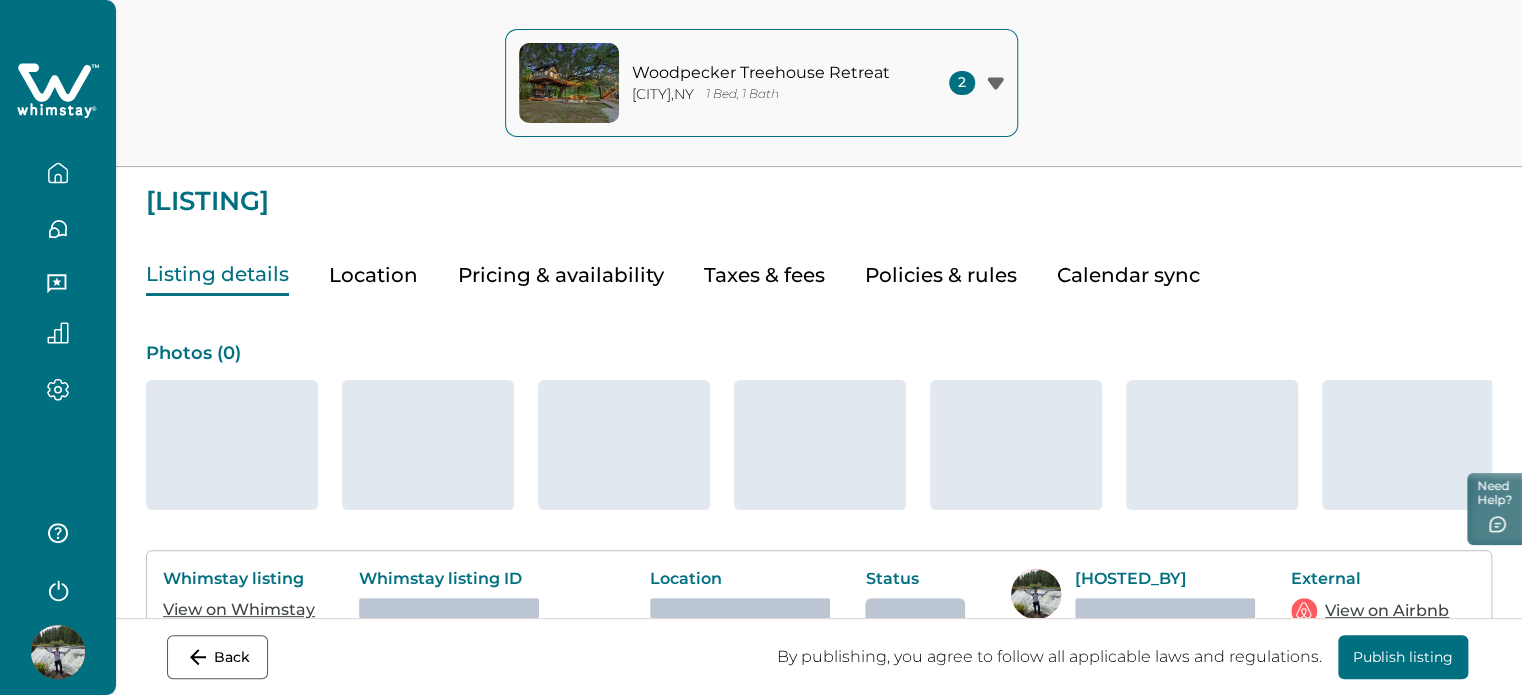 click on "Pricing & availability" at bounding box center [561, 275] 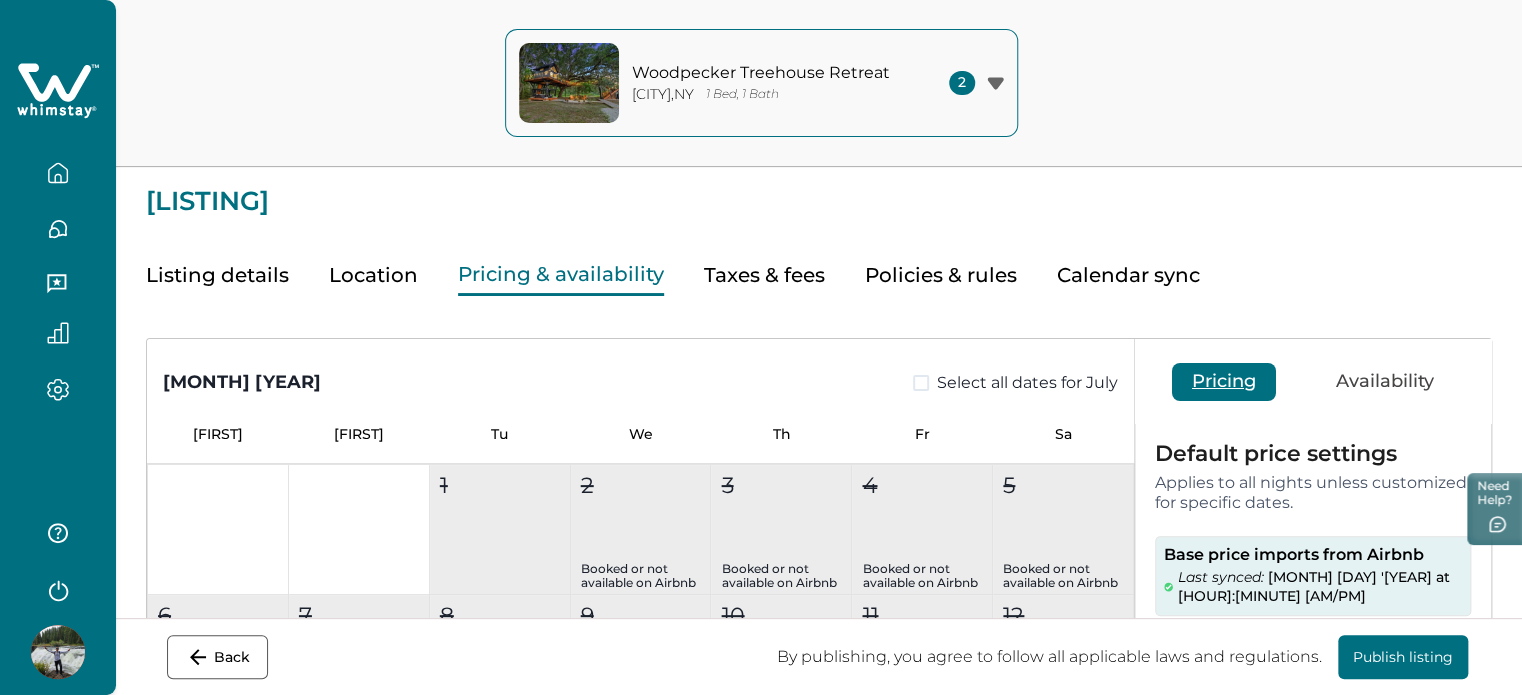 scroll, scrollTop: 162, scrollLeft: 0, axis: vertical 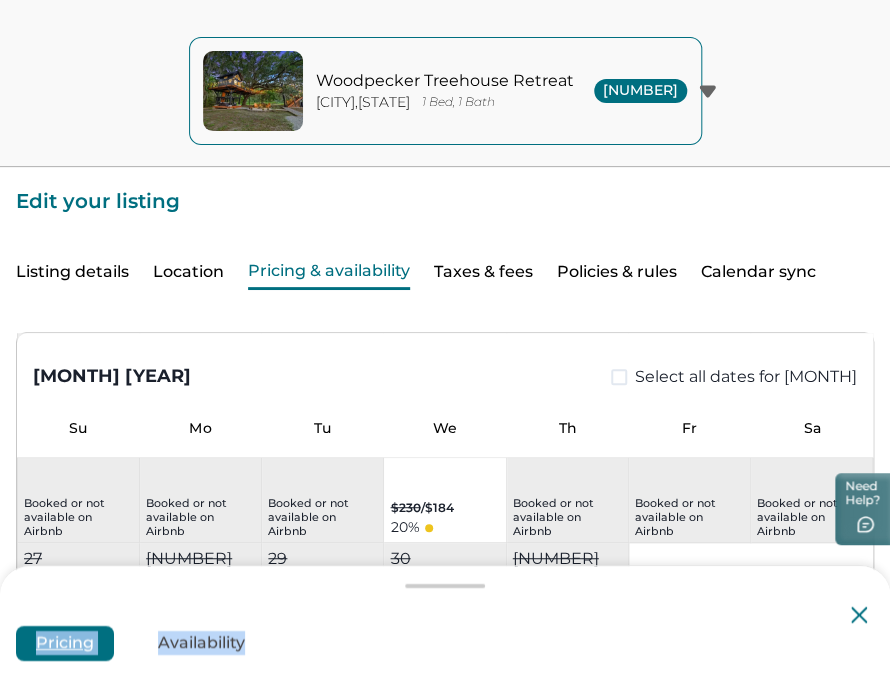 drag, startPoint x: 862, startPoint y: 629, endPoint x: 860, endPoint y: 612, distance: 17.117243 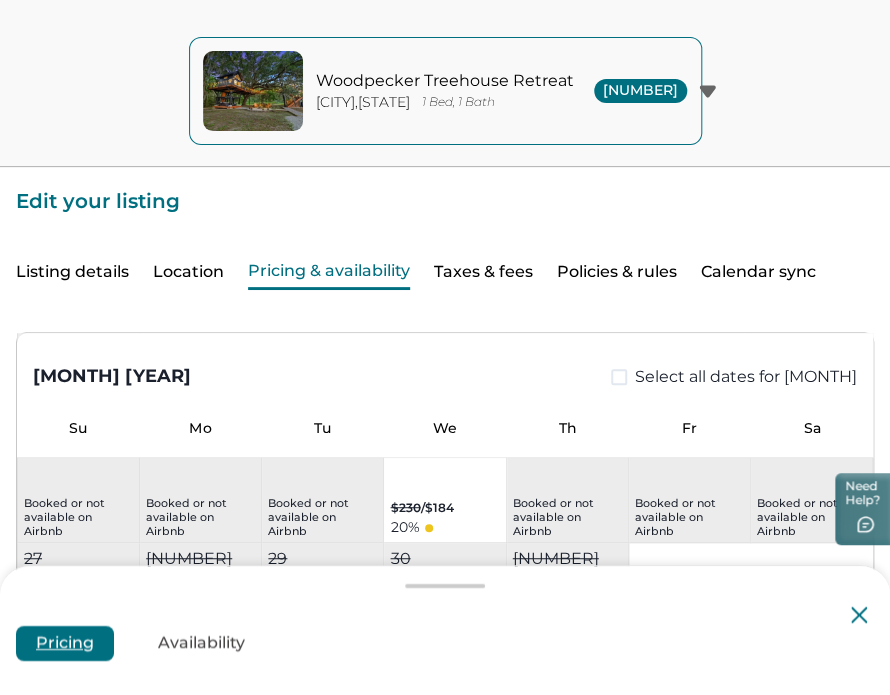 click at bounding box center (859, 615) 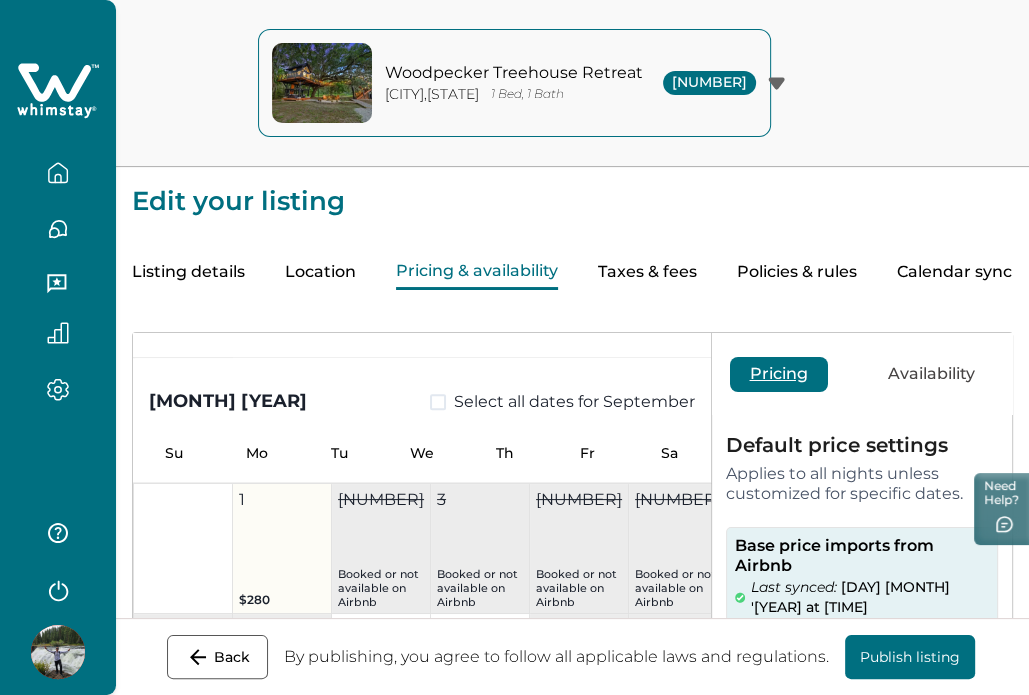 scroll, scrollTop: 1511, scrollLeft: 0, axis: vertical 